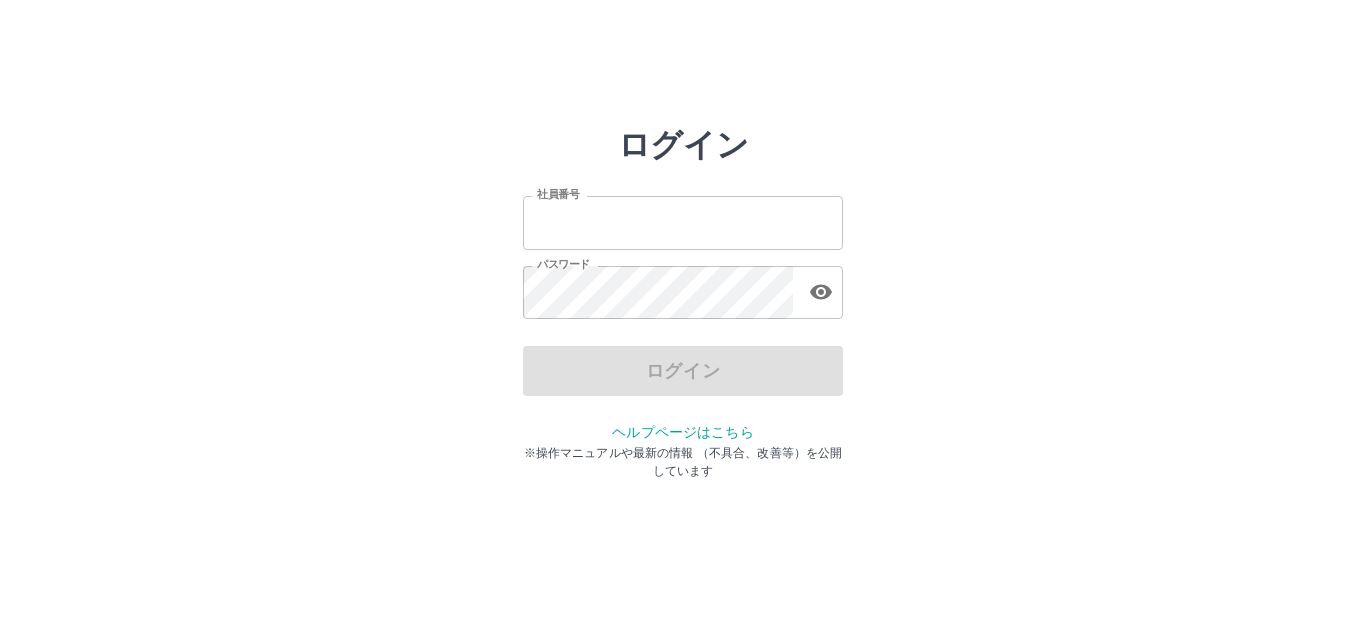 scroll, scrollTop: 0, scrollLeft: 0, axis: both 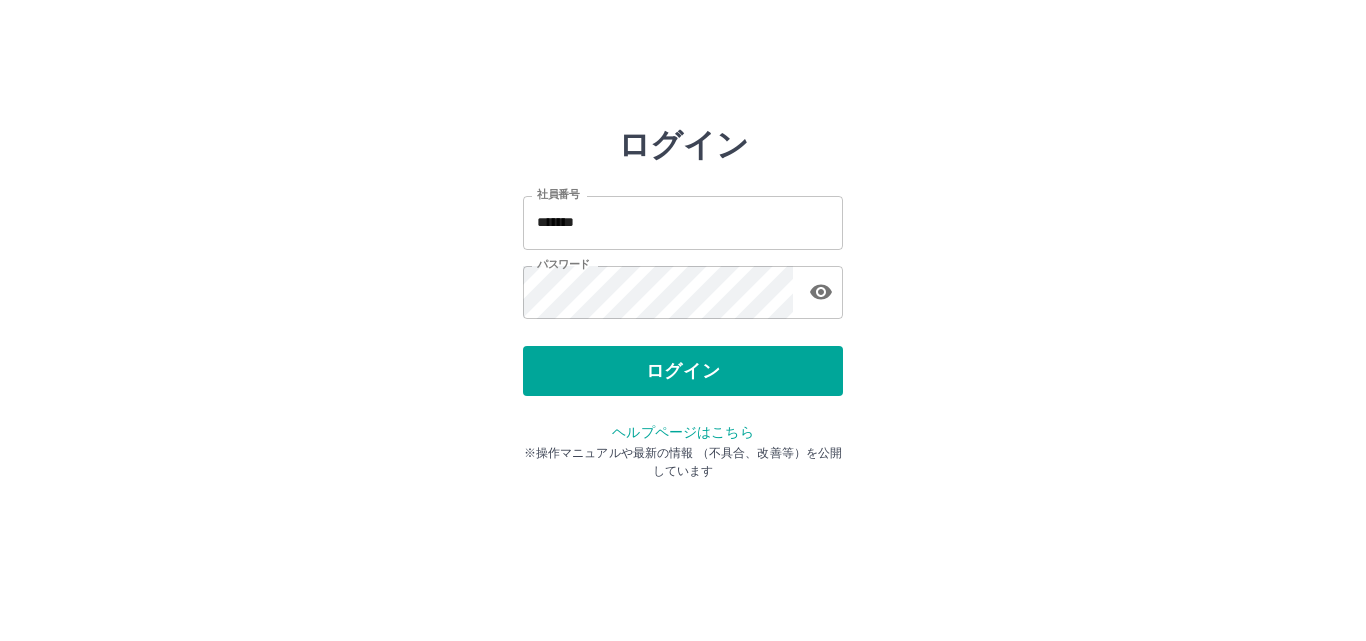 click on "ログイン" at bounding box center [683, 371] 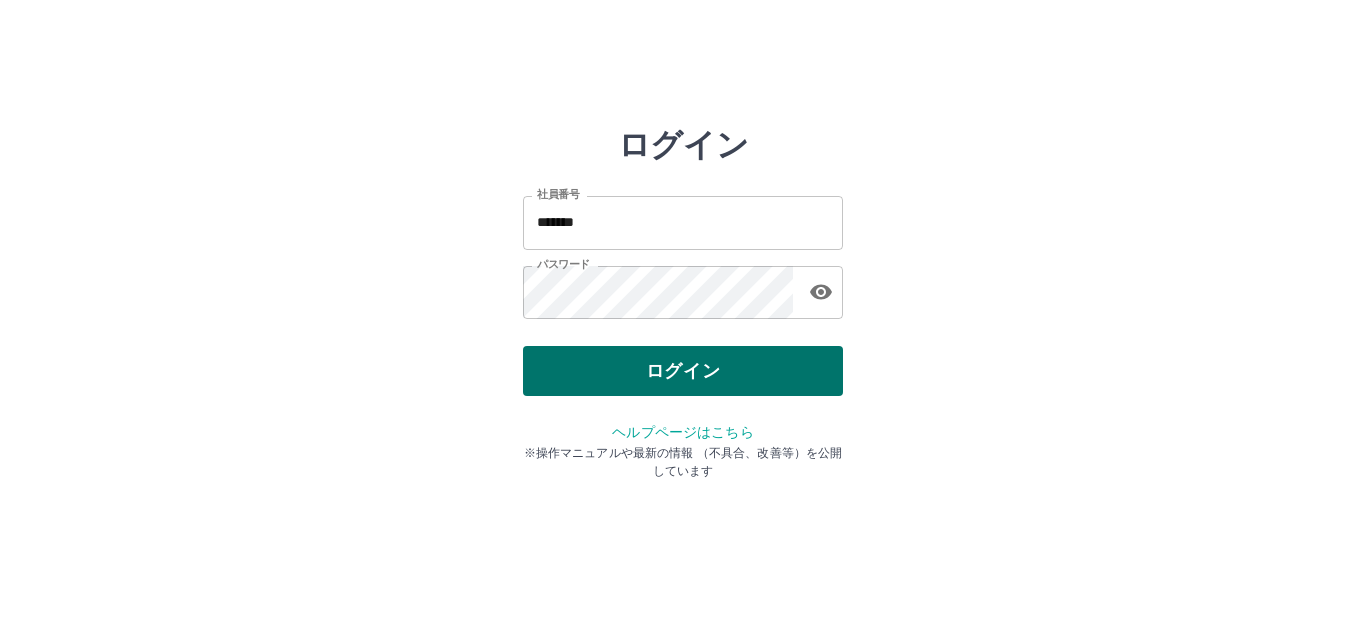 click on "ログイン" at bounding box center [683, 371] 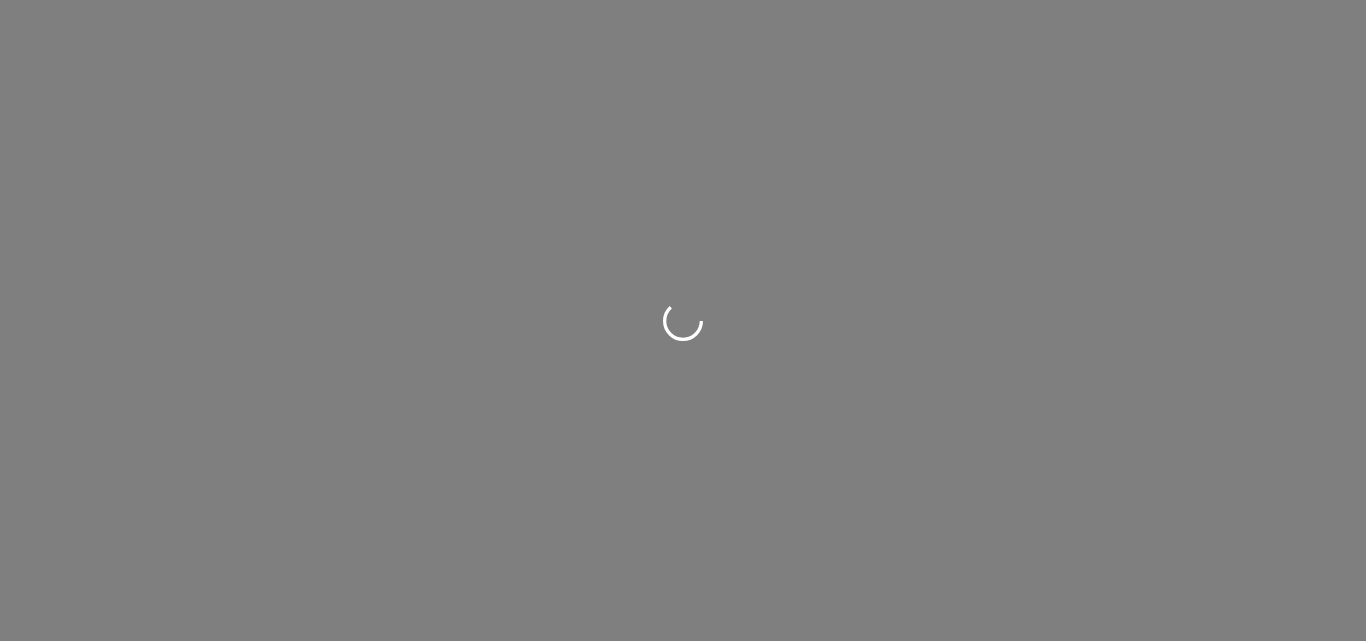 scroll, scrollTop: 0, scrollLeft: 0, axis: both 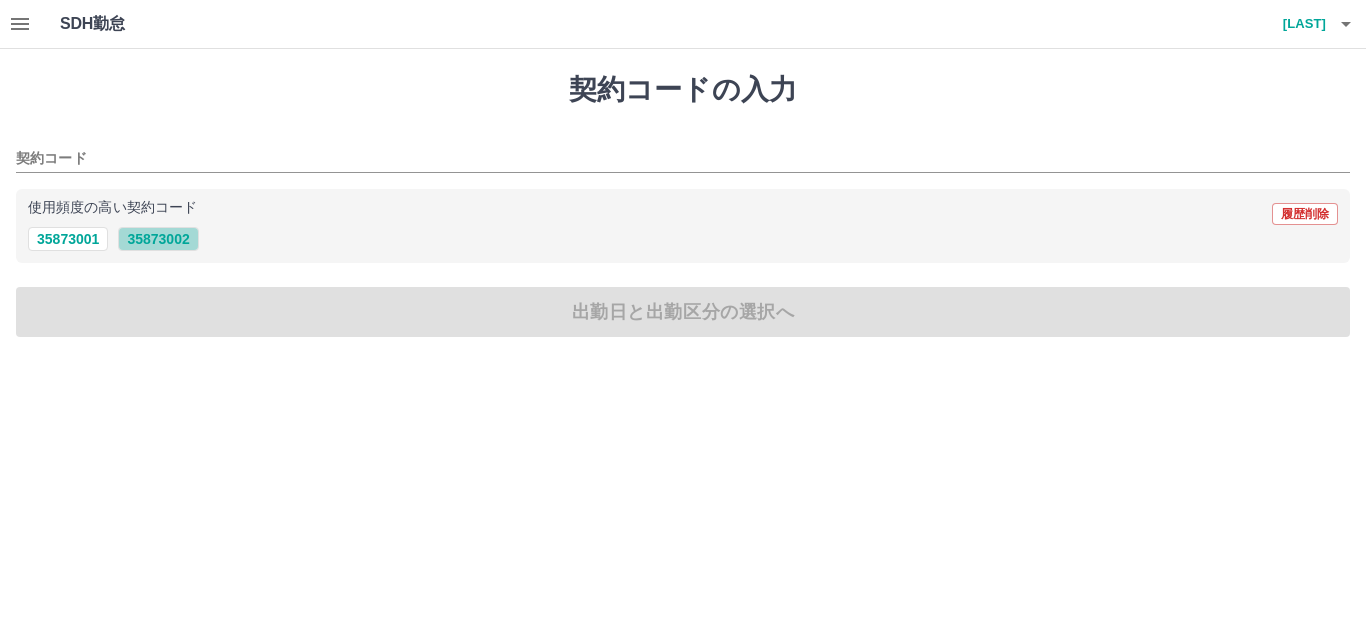 click on "35873002" at bounding box center [158, 239] 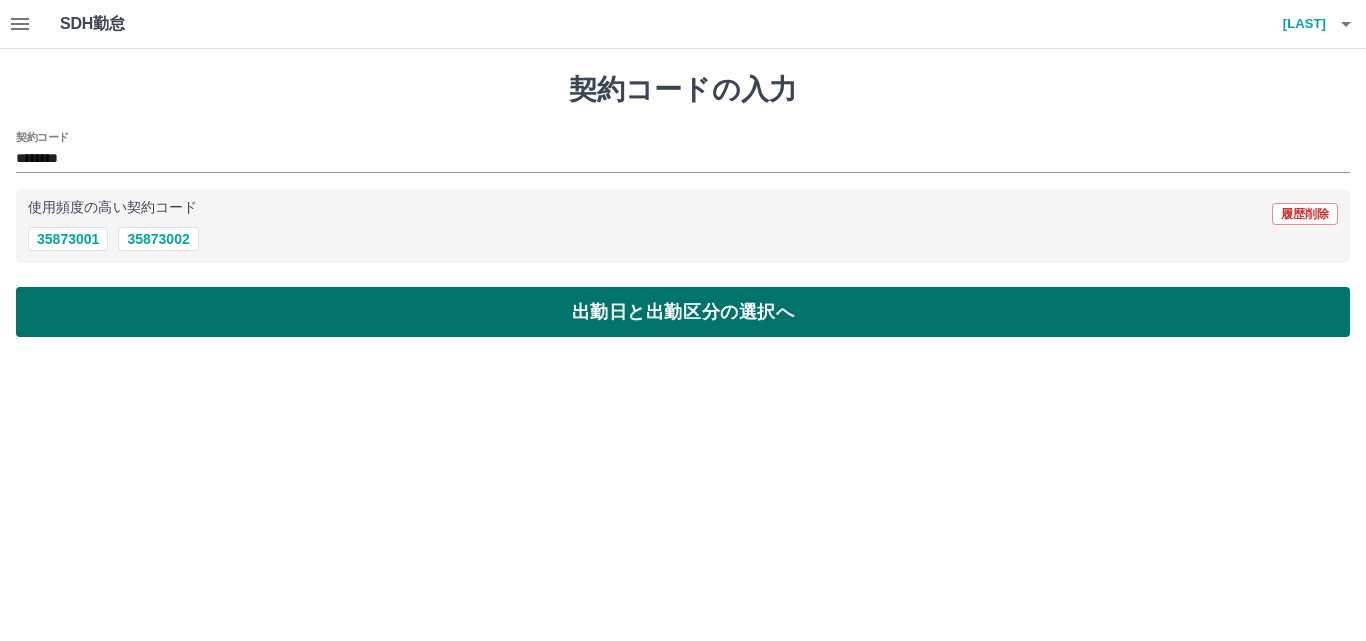 click on "出勤日と出勤区分の選択へ" at bounding box center (683, 312) 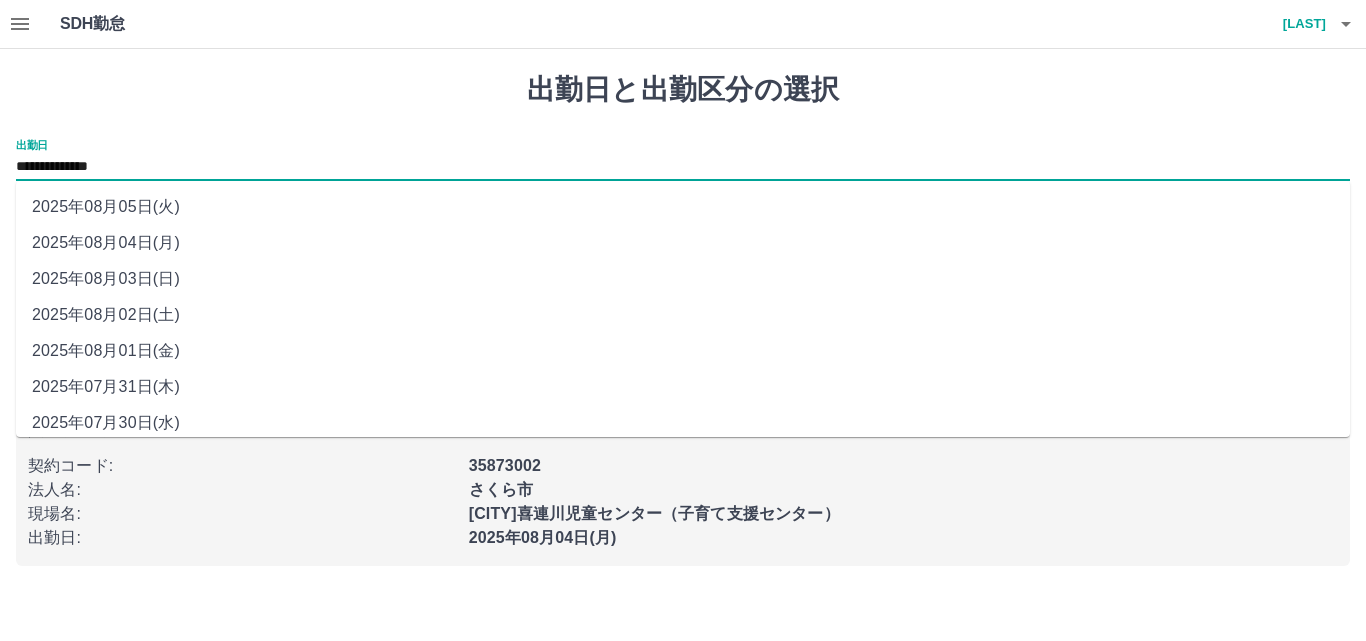 click on "**********" at bounding box center (683, 167) 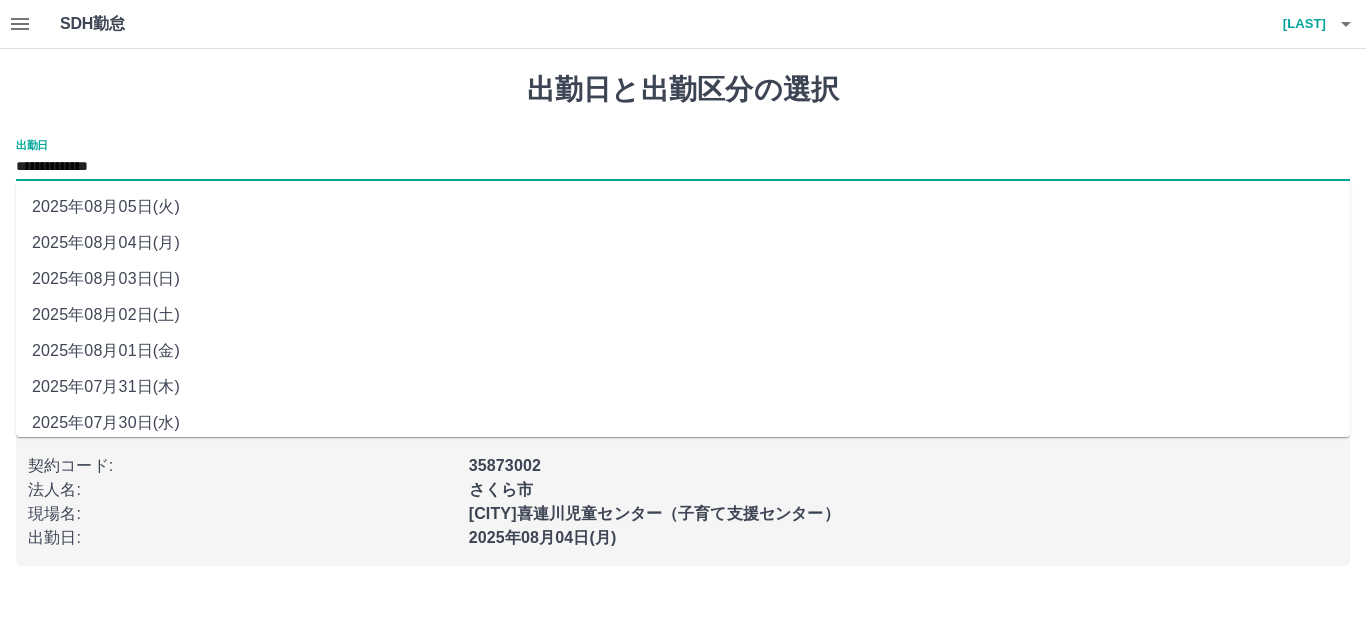click on "2025年08月03日(日)" at bounding box center [683, 279] 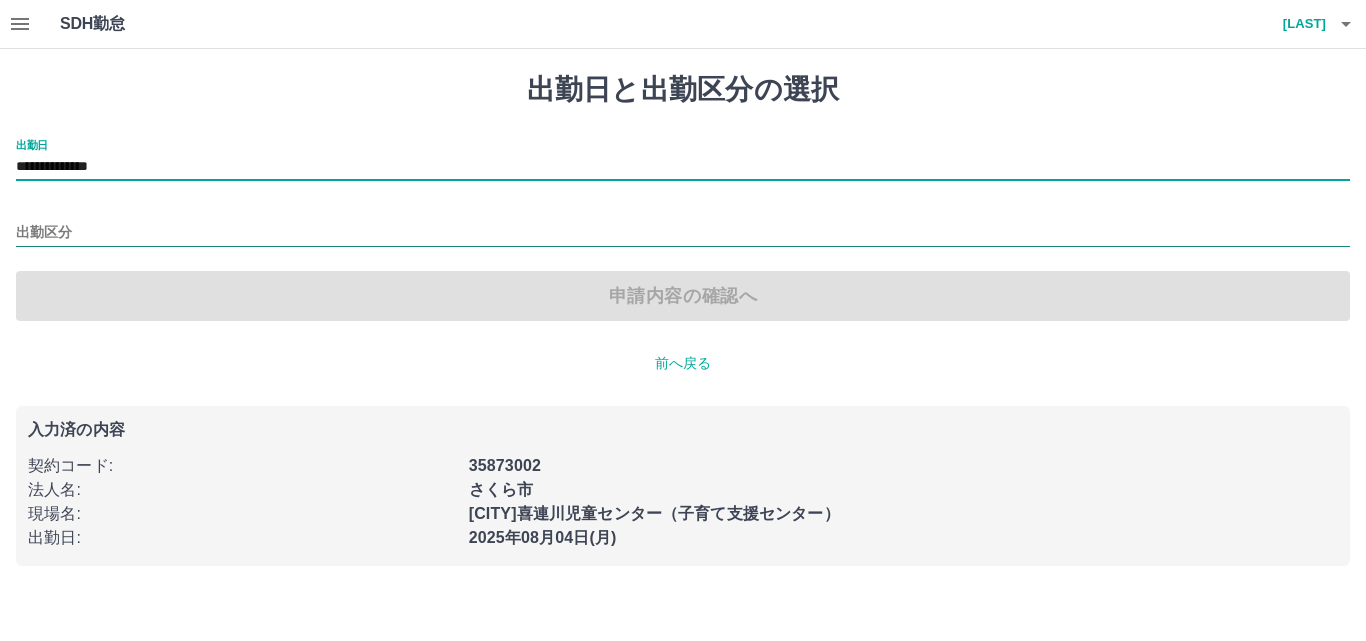 click on "出勤区分" at bounding box center [683, 233] 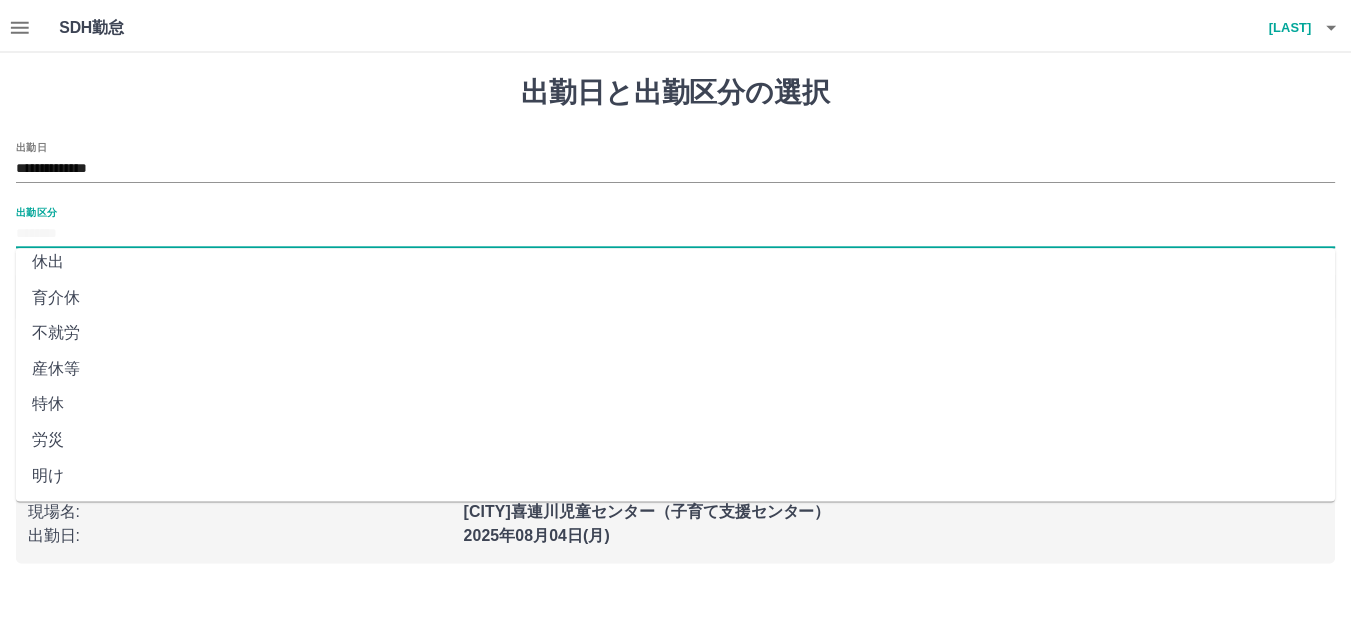 scroll, scrollTop: 400, scrollLeft: 0, axis: vertical 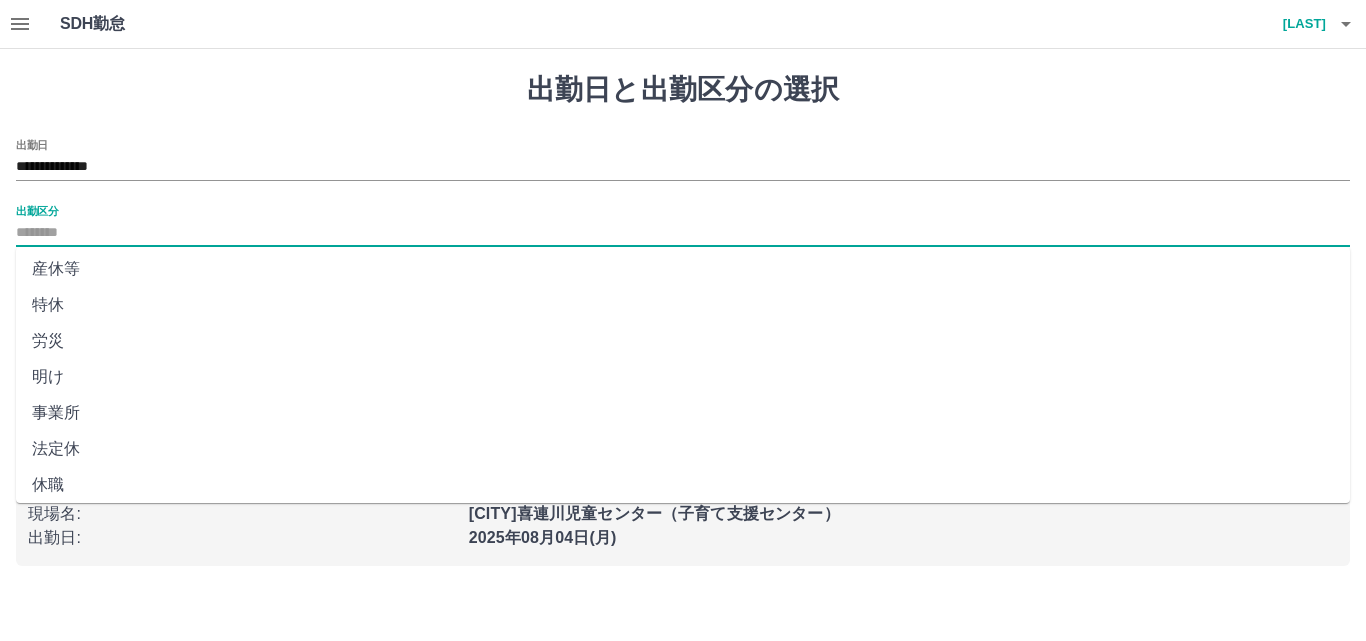 click on "法定休" at bounding box center (683, 449) 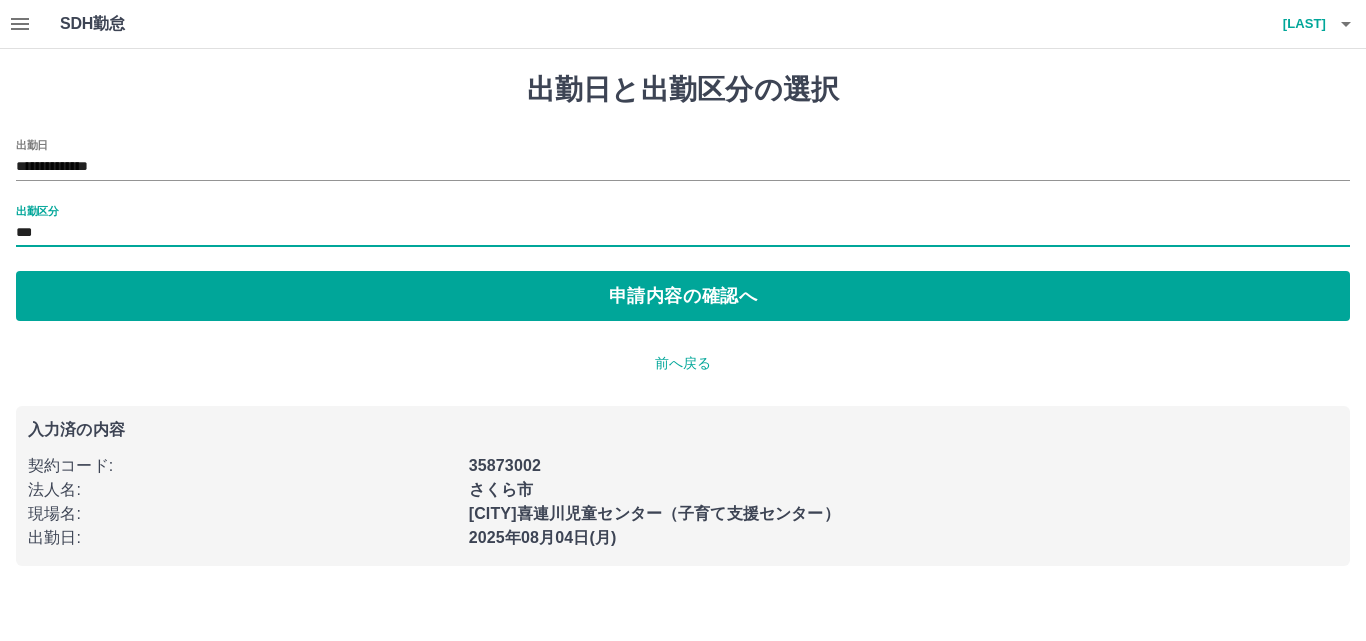 type on "***" 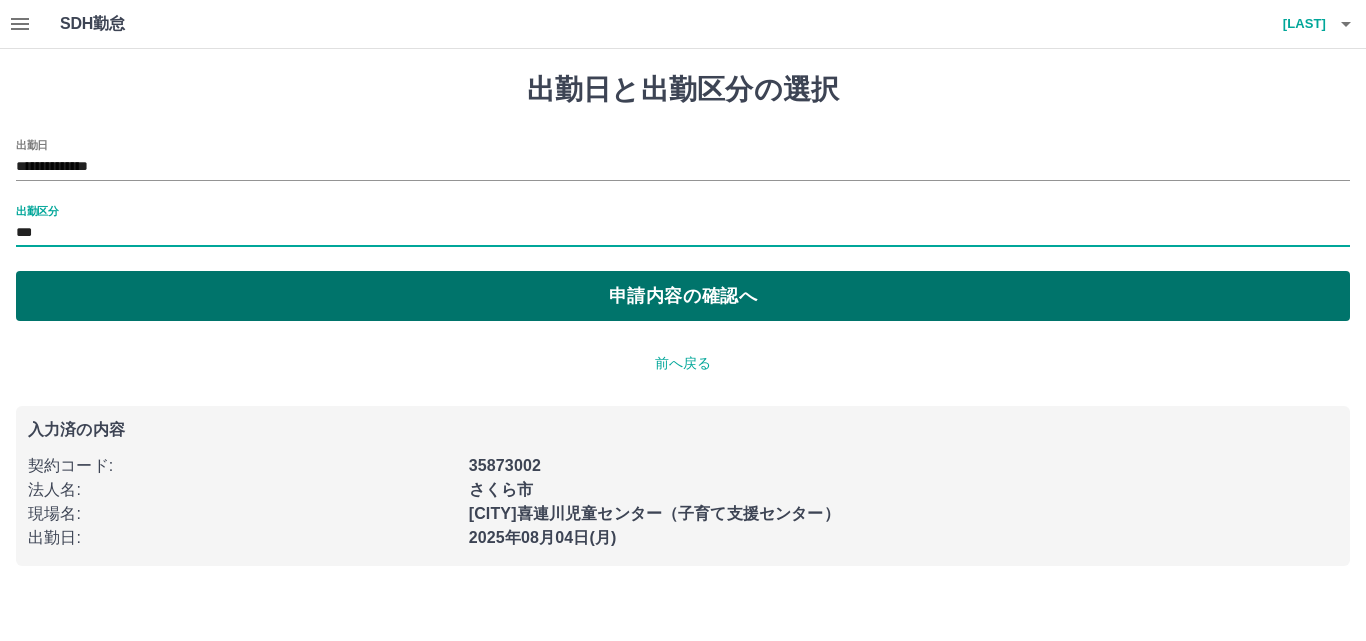 click on "申請内容の確認へ" at bounding box center (683, 296) 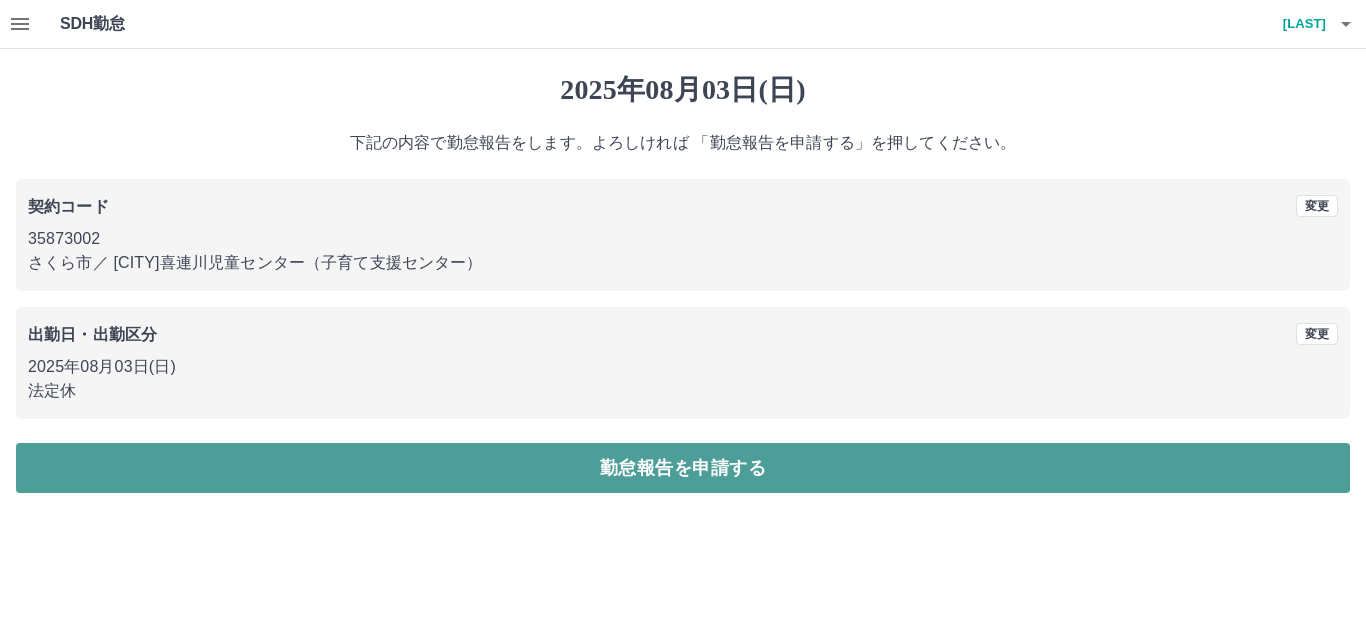 click on "勤怠報告を申請する" at bounding box center [683, 468] 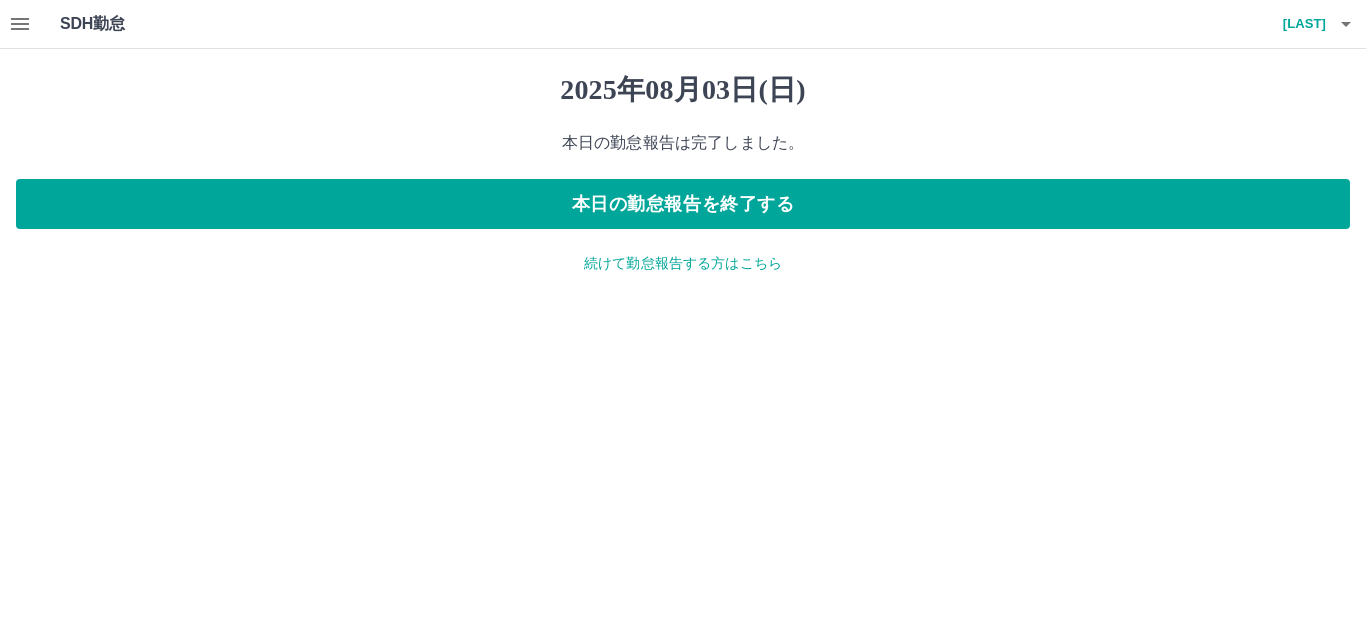click on "続けて勤怠報告する方はこちら" at bounding box center (683, 263) 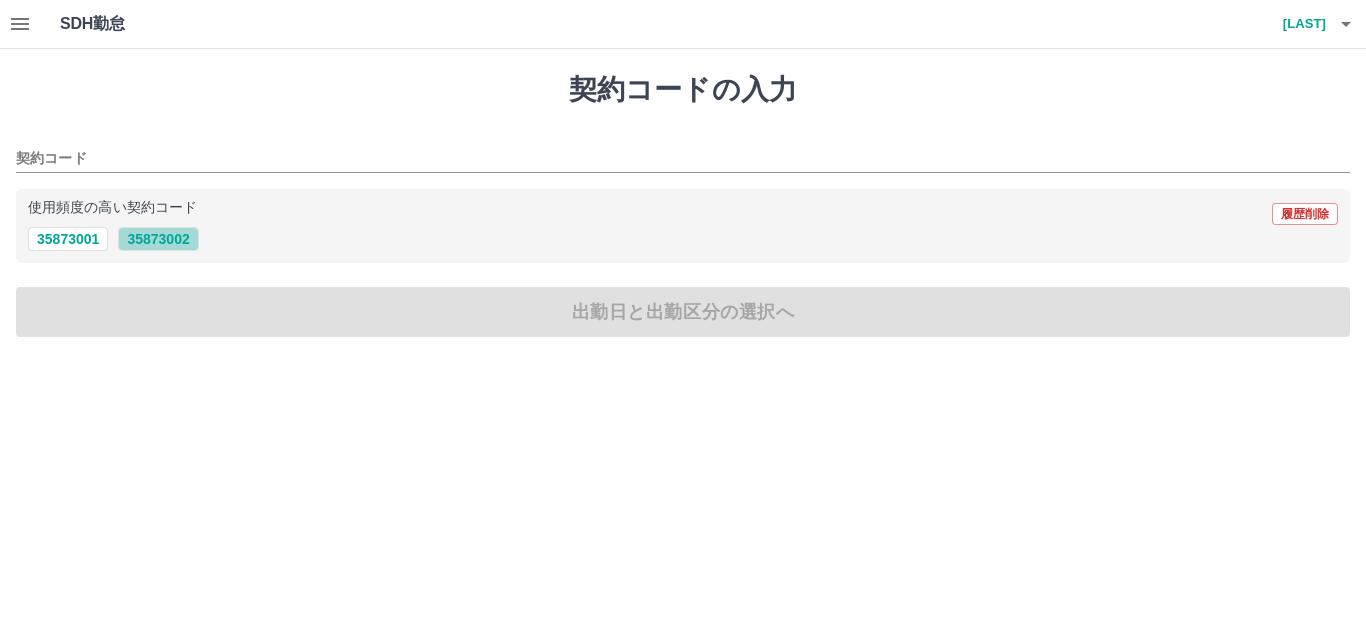 click on "35873002" at bounding box center (158, 239) 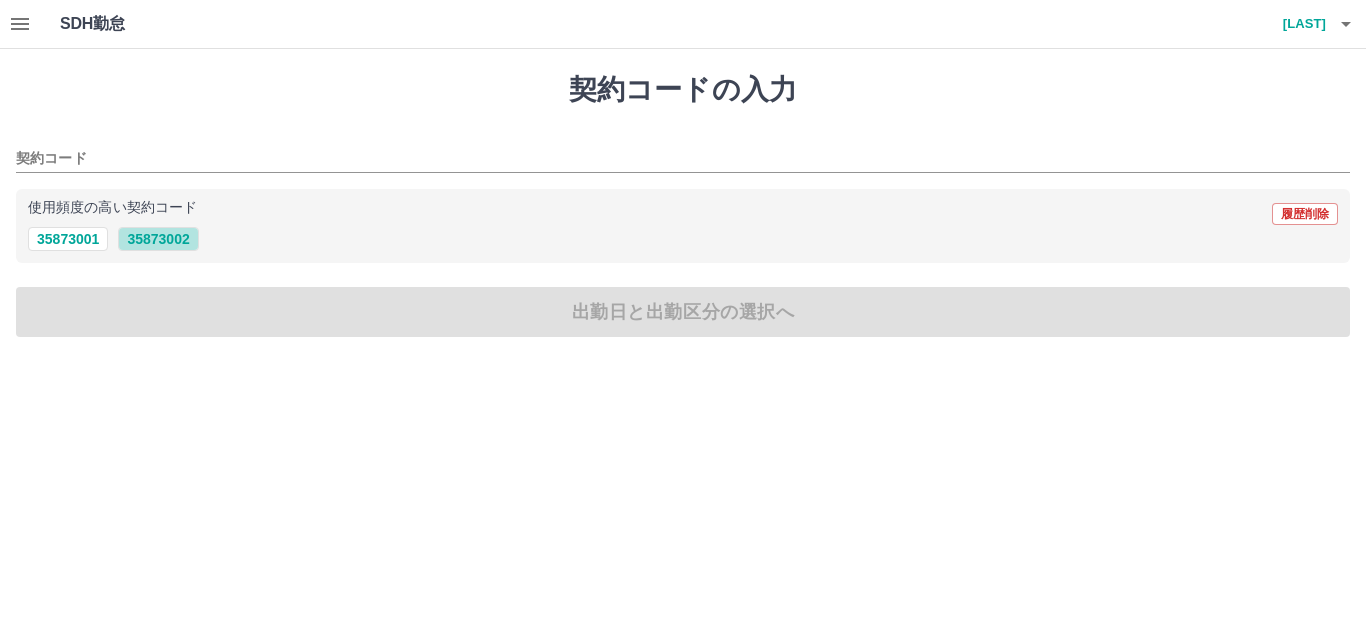 type on "********" 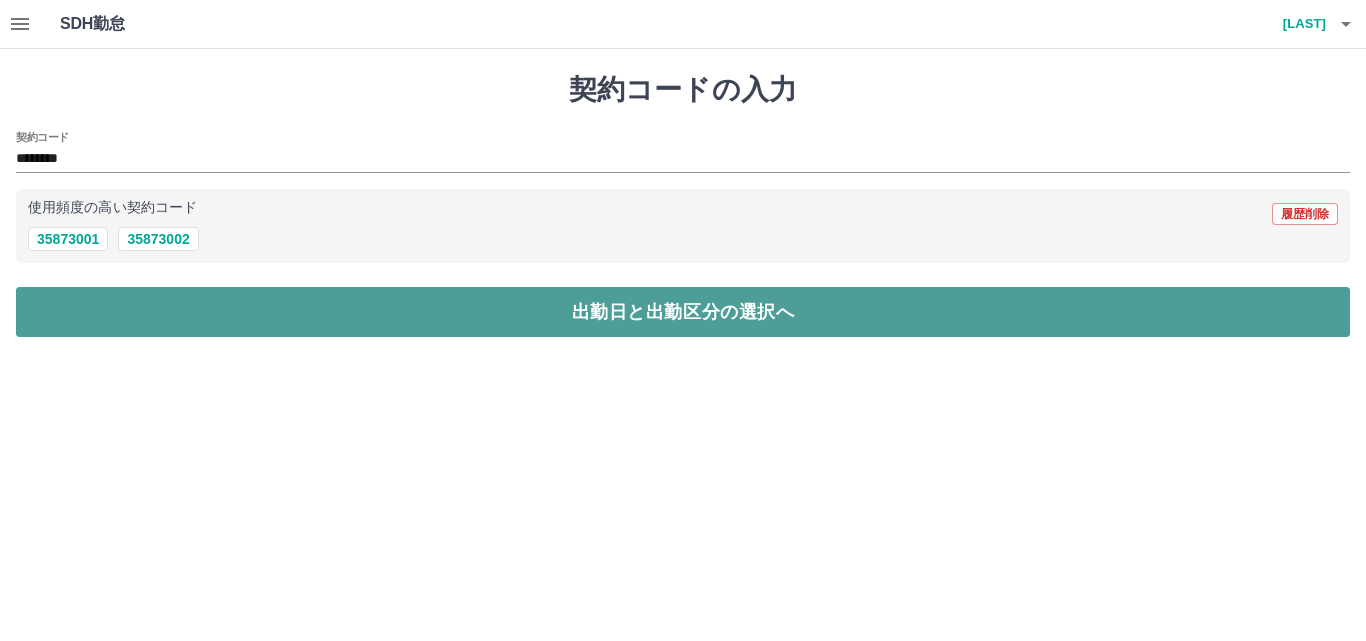 click on "出勤日と出勤区分の選択へ" at bounding box center (683, 312) 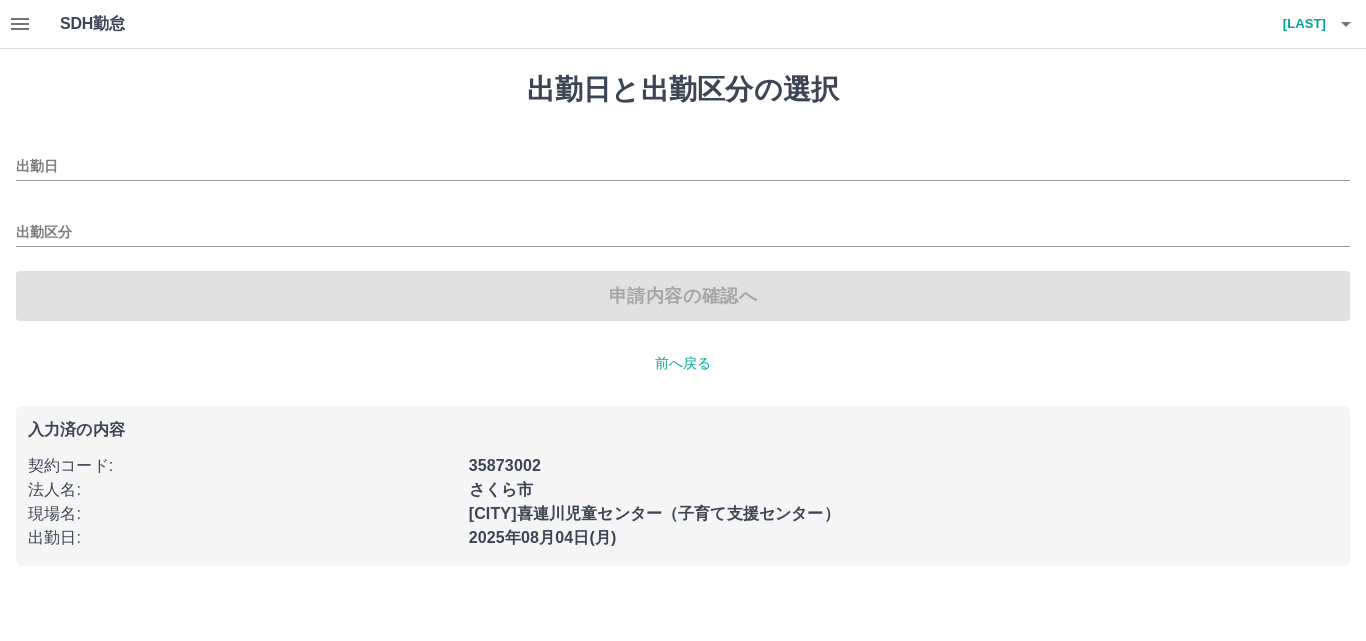 type on "**********" 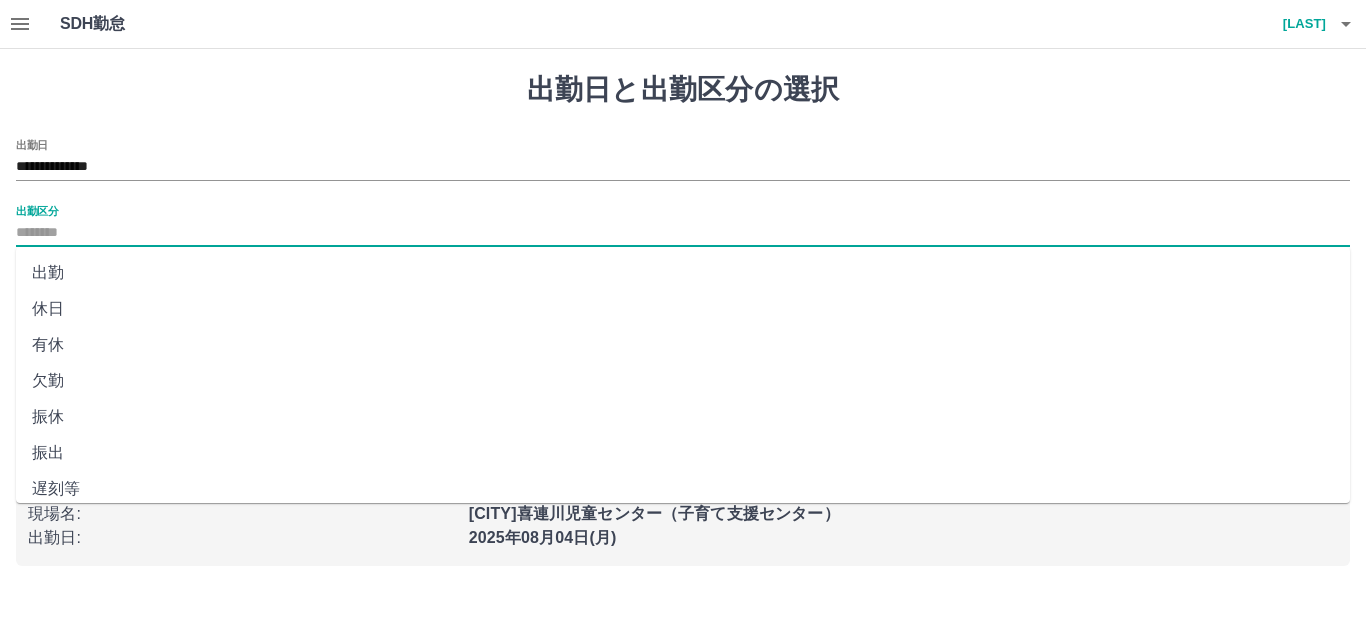 click on "出勤区分" at bounding box center [683, 233] 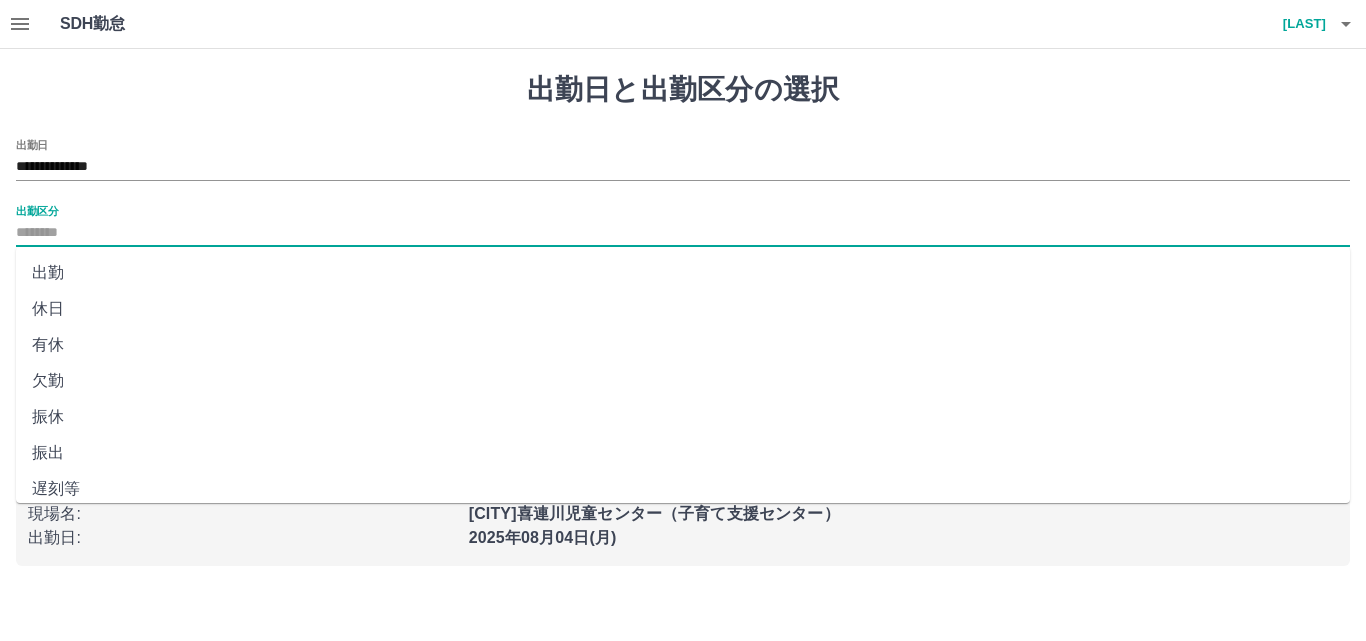 click on "出勤" at bounding box center [683, 273] 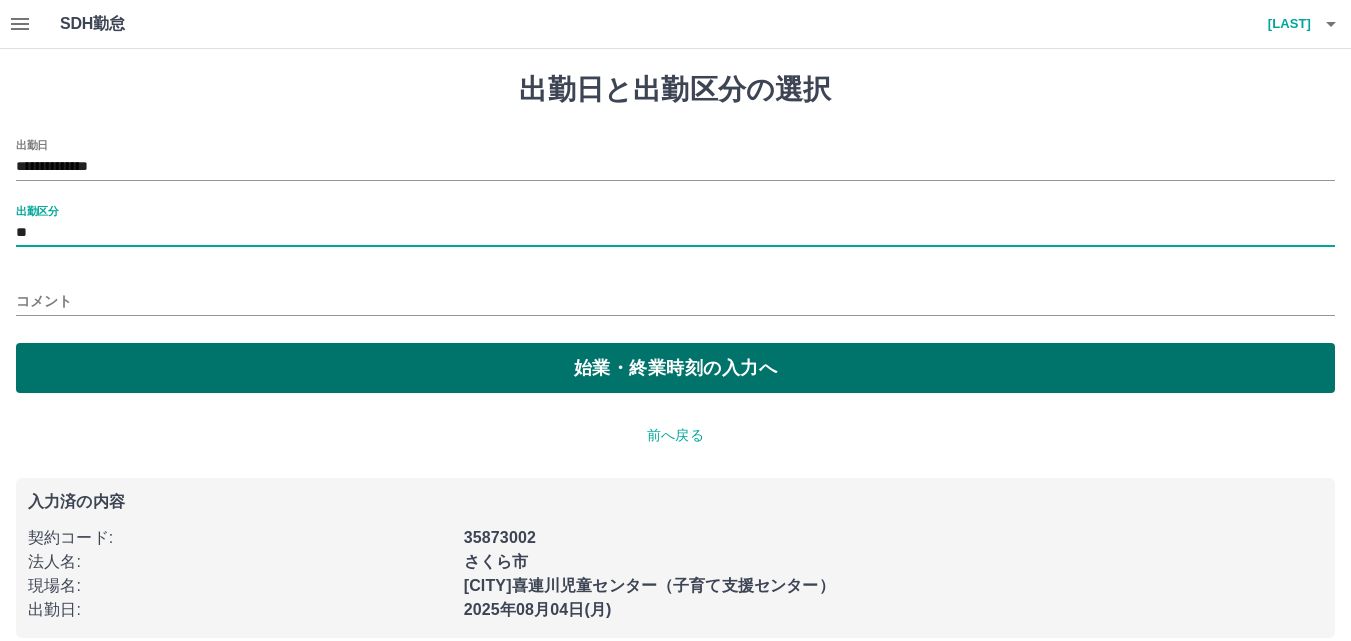 click on "始業・終業時刻の入力へ" at bounding box center [675, 368] 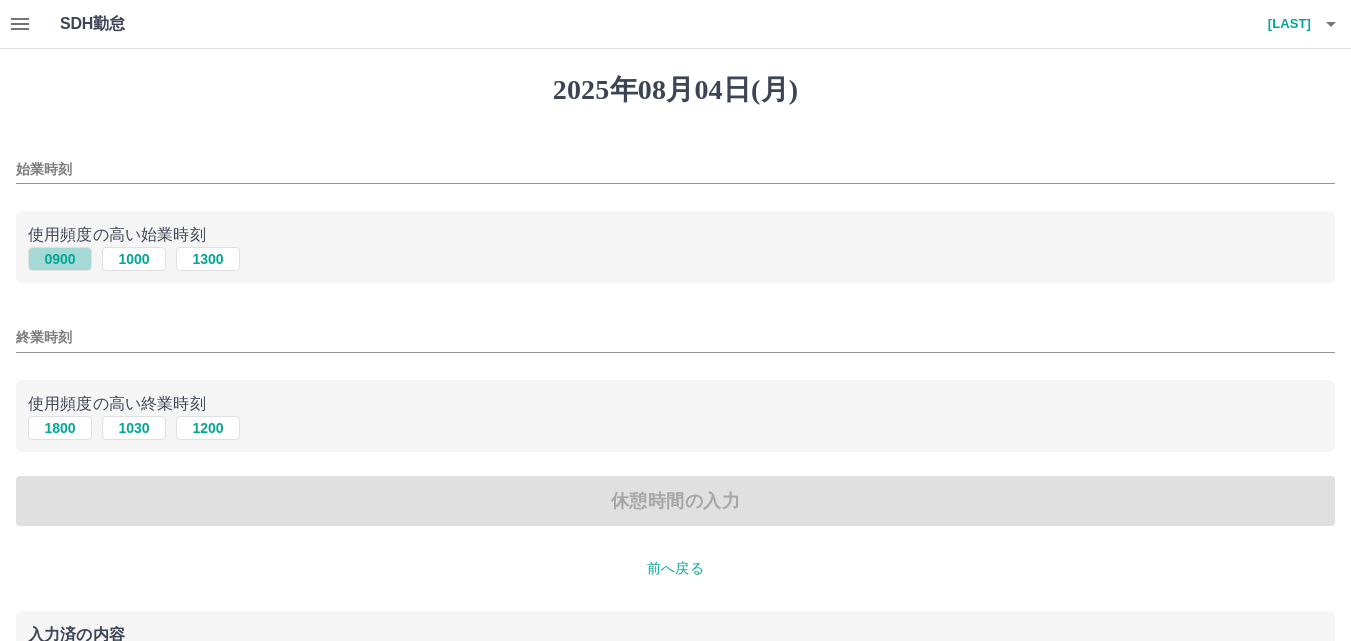 click on "0900" at bounding box center [60, 259] 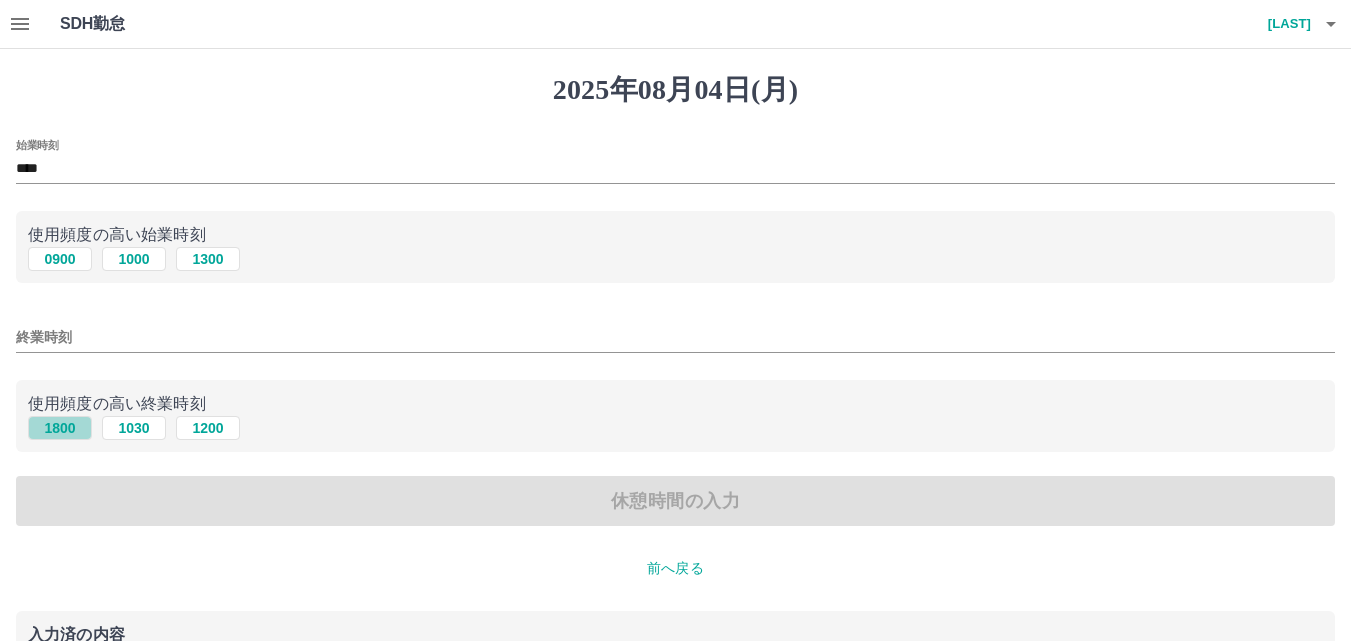 click on "1800" at bounding box center [60, 428] 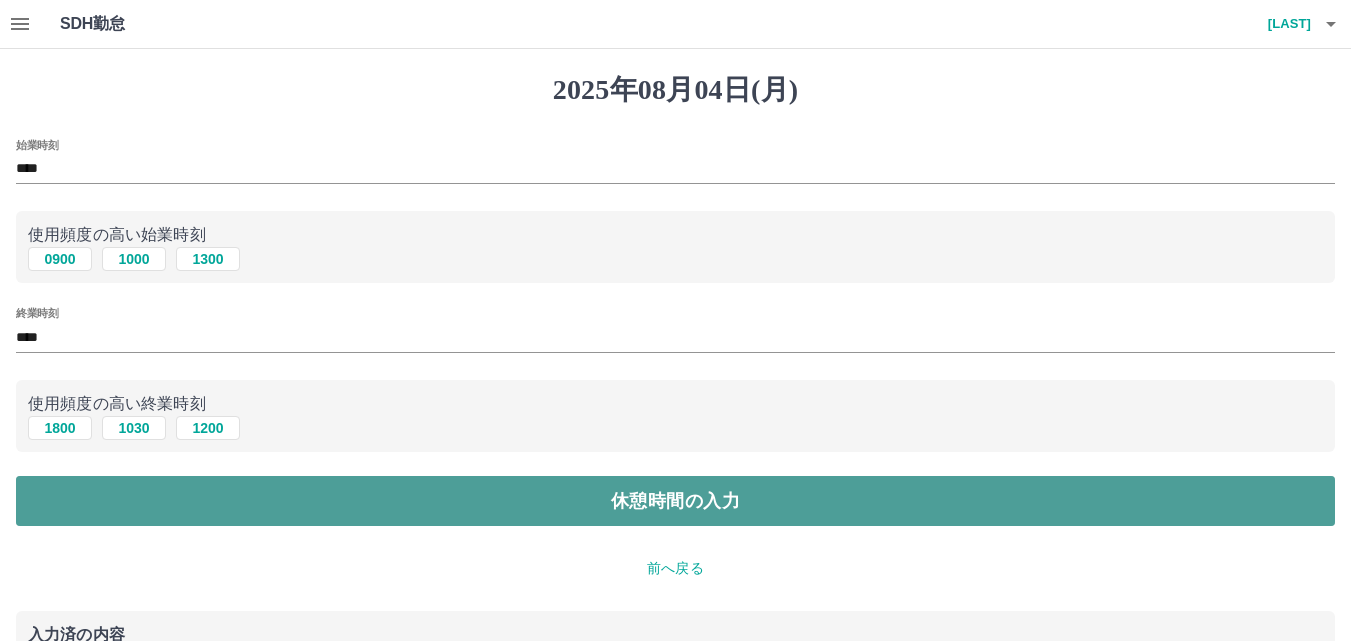click on "休憩時間の入力" at bounding box center (675, 501) 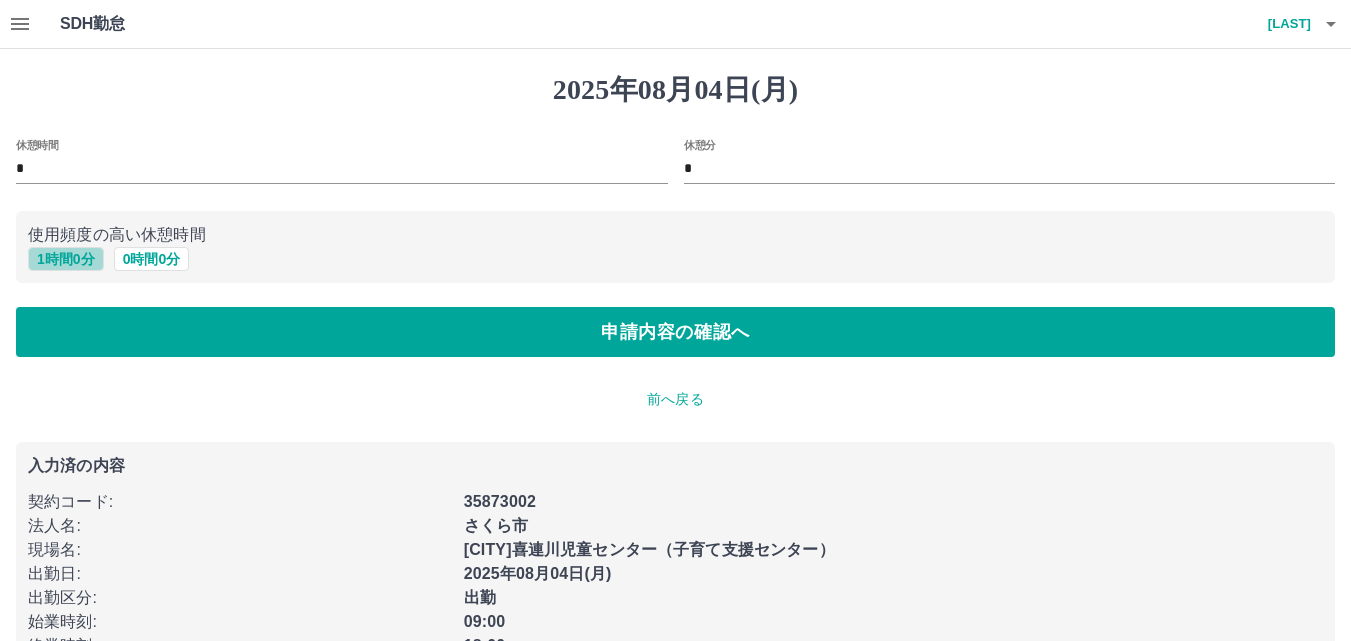 click on "1 時間 0 分" at bounding box center [66, 259] 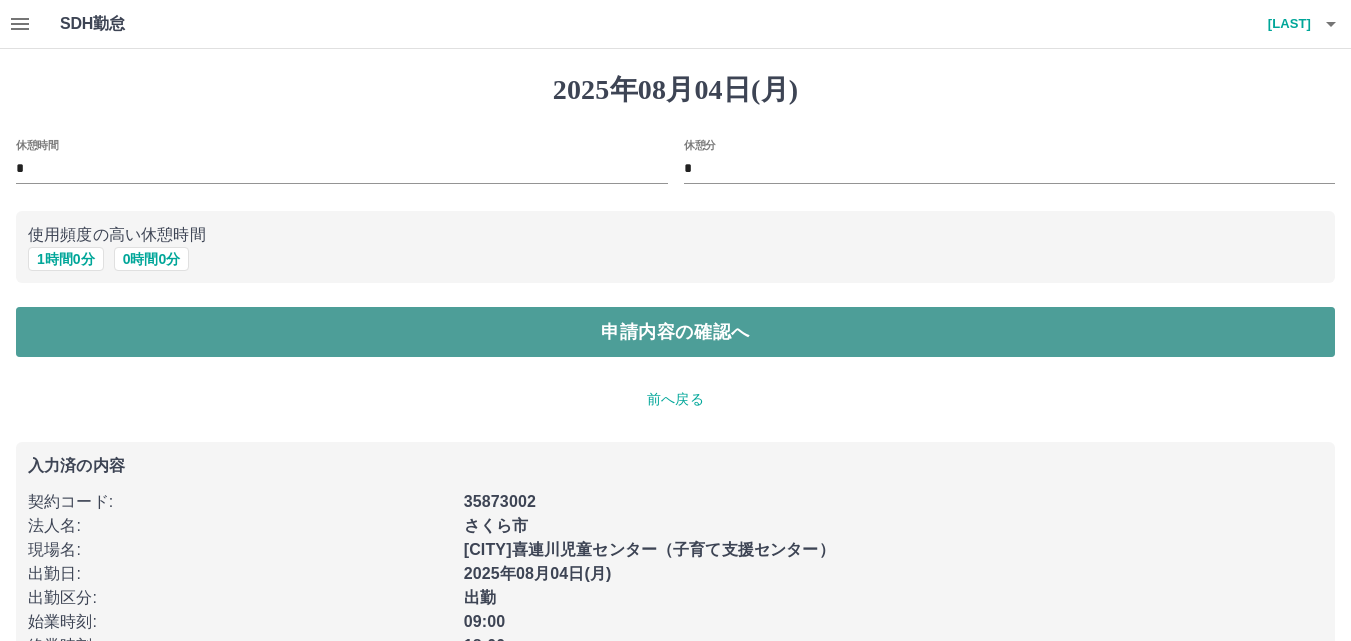 click on "申請内容の確認へ" at bounding box center [675, 332] 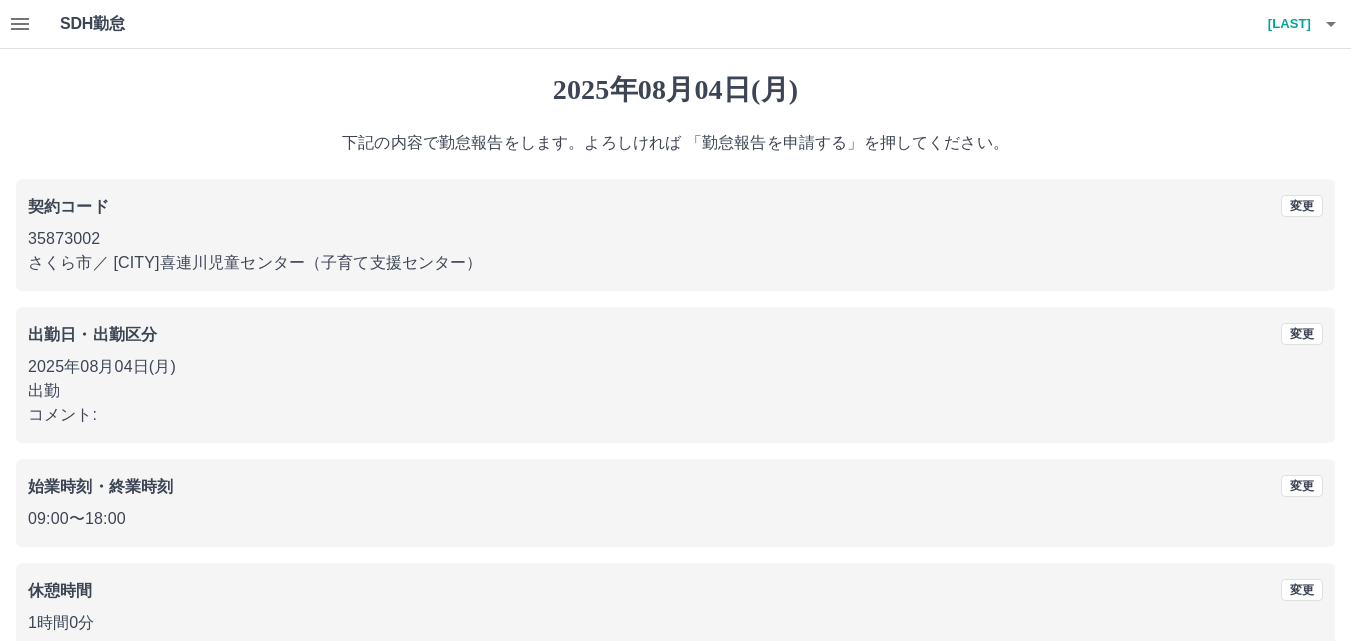 scroll, scrollTop: 108, scrollLeft: 0, axis: vertical 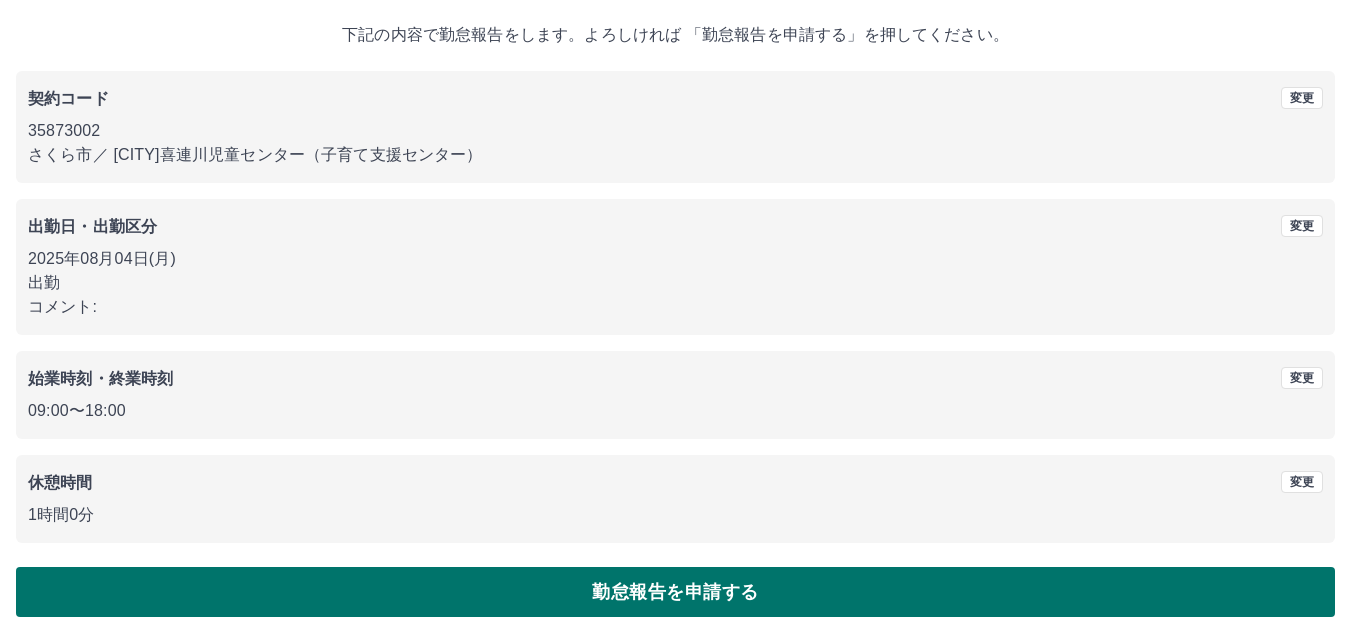 click on "勤怠報告を申請する" at bounding box center (675, 592) 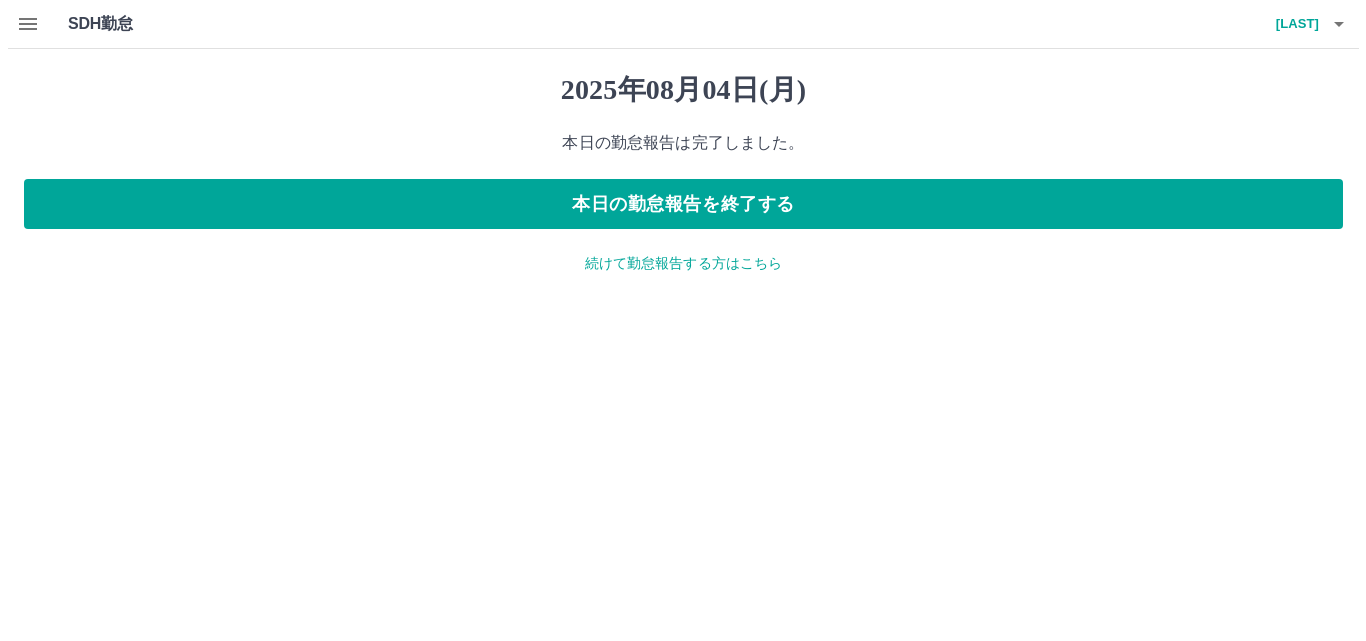 scroll, scrollTop: 0, scrollLeft: 0, axis: both 